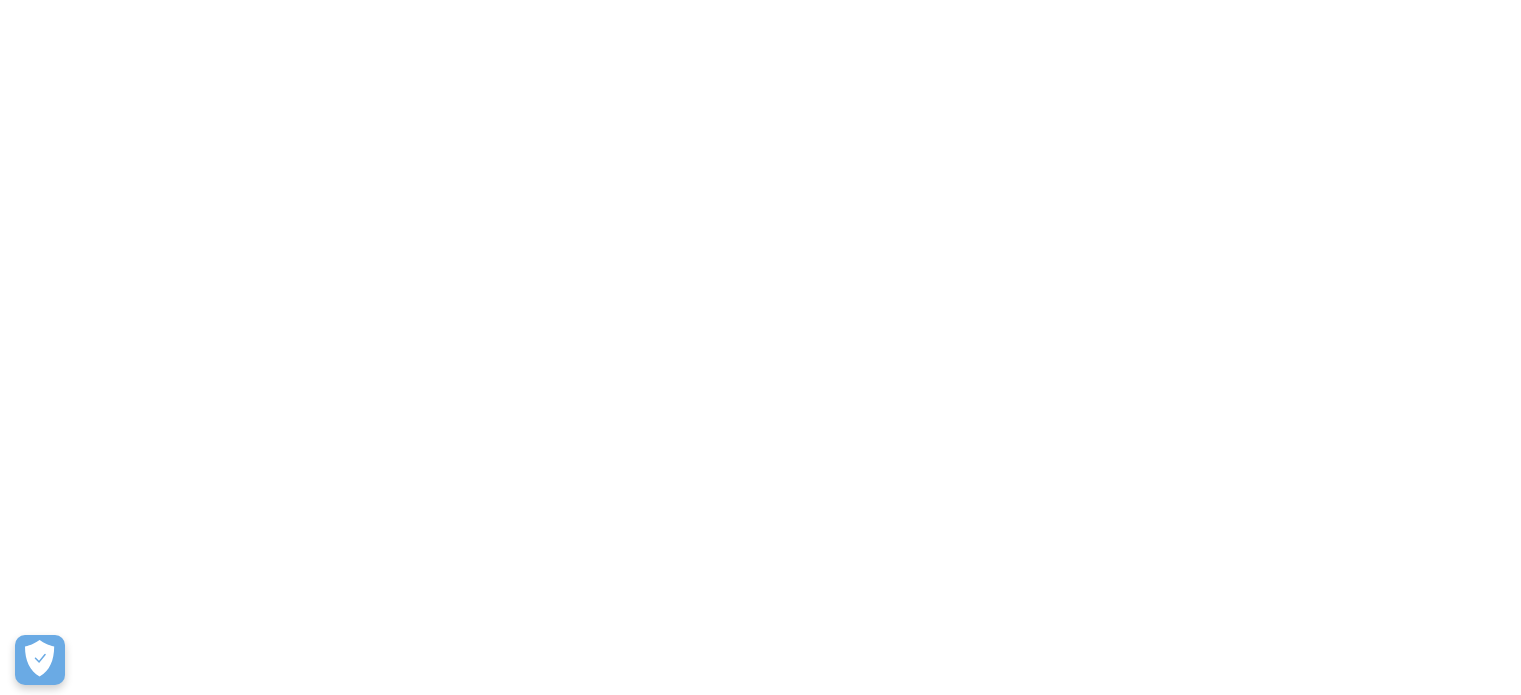 scroll, scrollTop: 0, scrollLeft: 0, axis: both 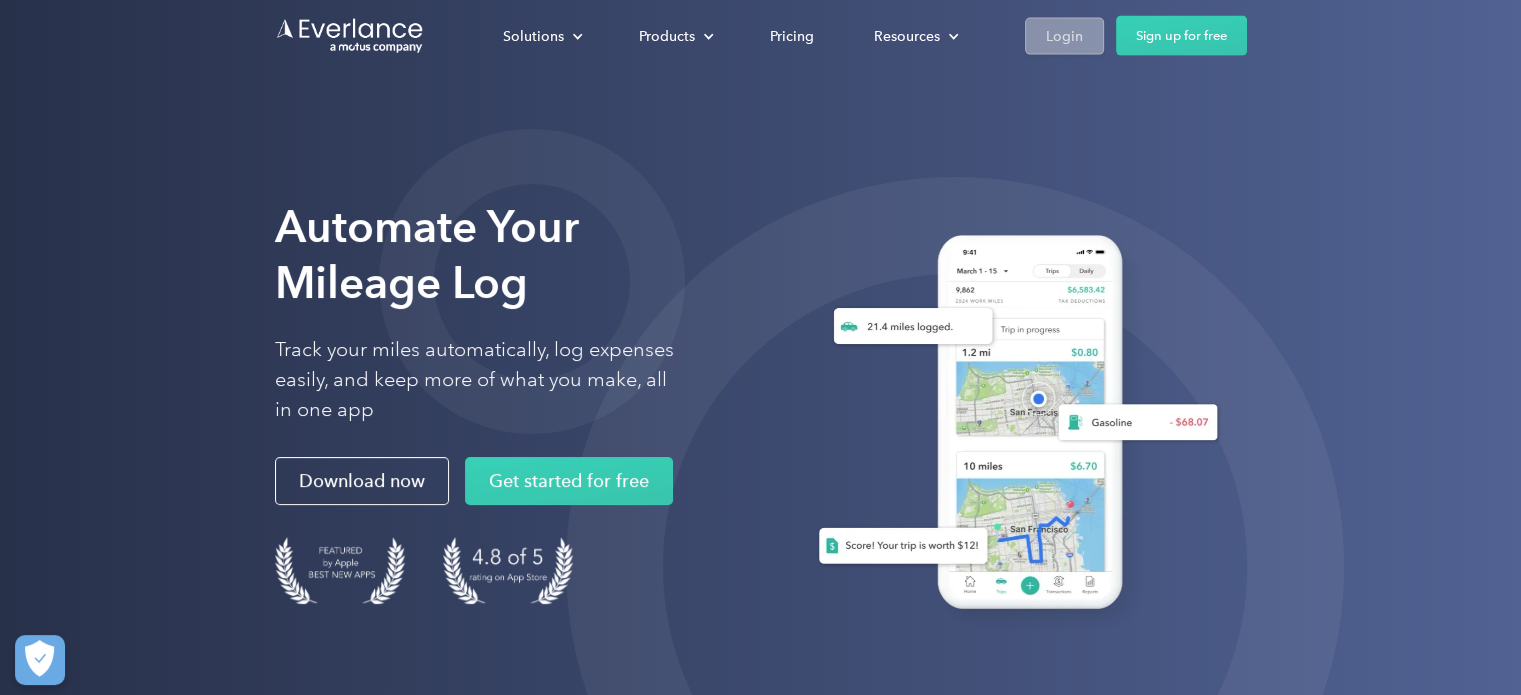 click on "Login" at bounding box center (1064, 35) 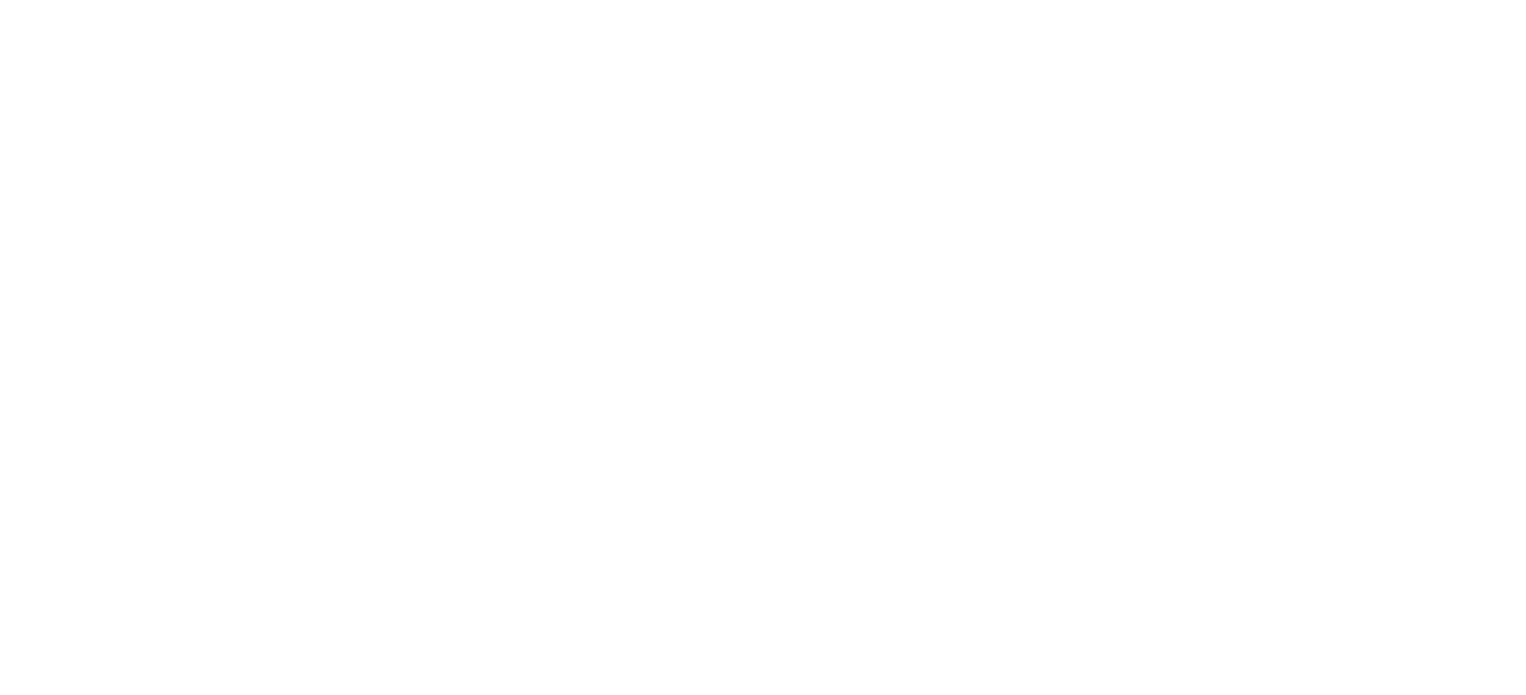 scroll, scrollTop: 0, scrollLeft: 0, axis: both 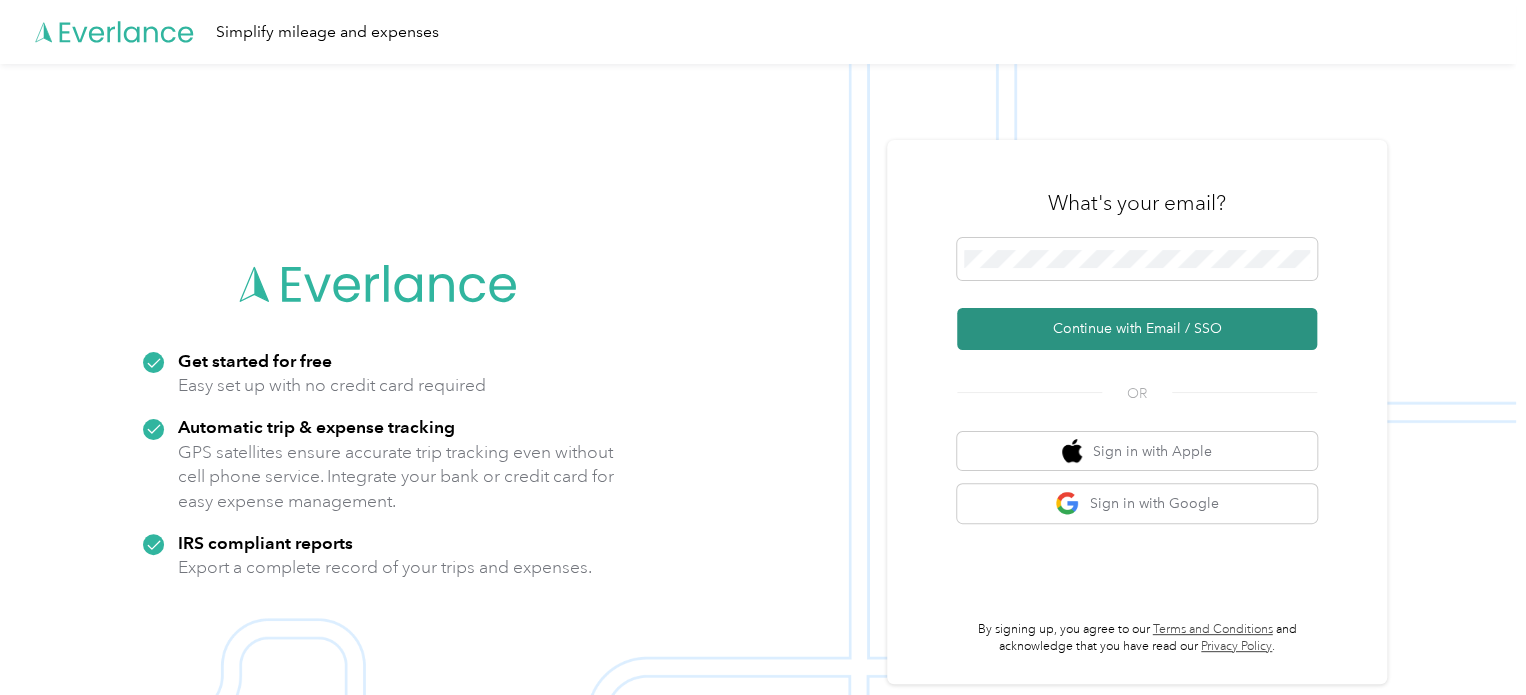 click on "Continue with Email / SSO" at bounding box center [1137, 329] 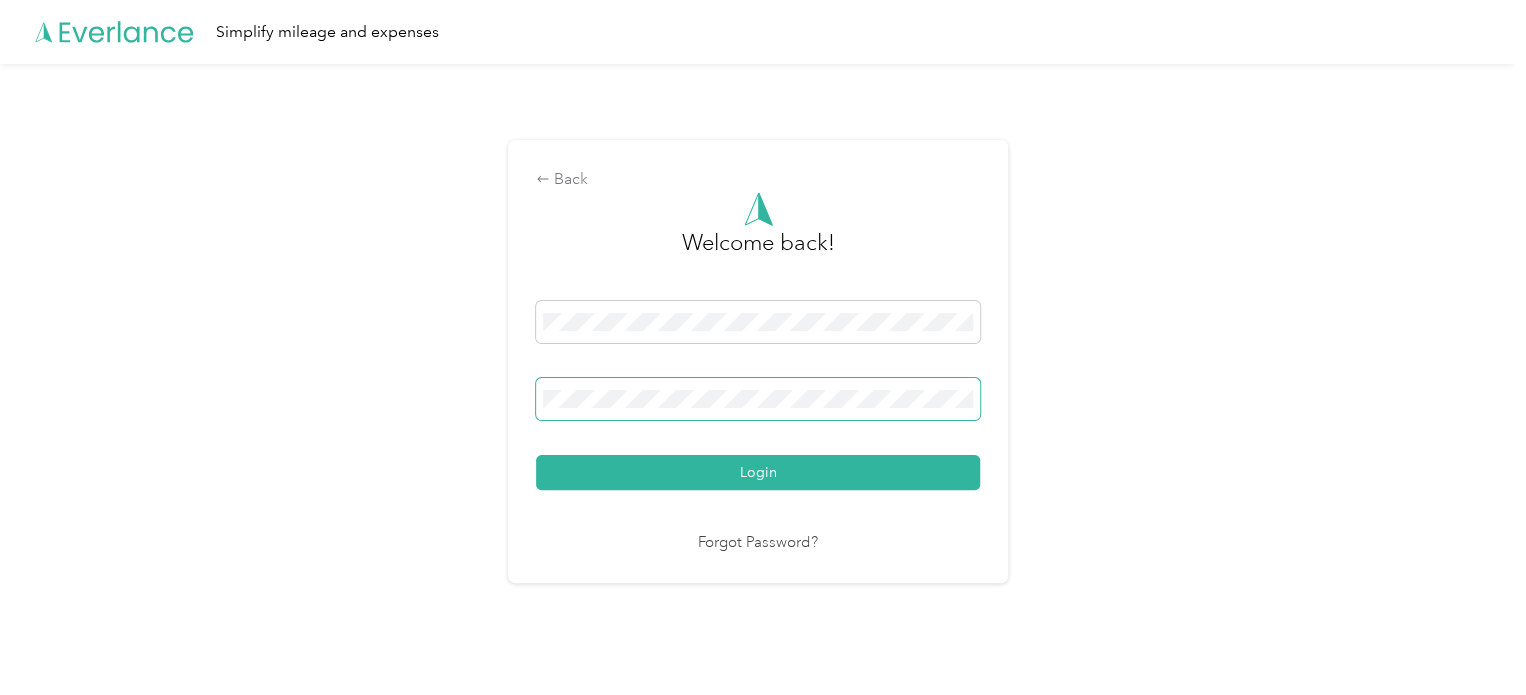 click on "Login" at bounding box center [758, 472] 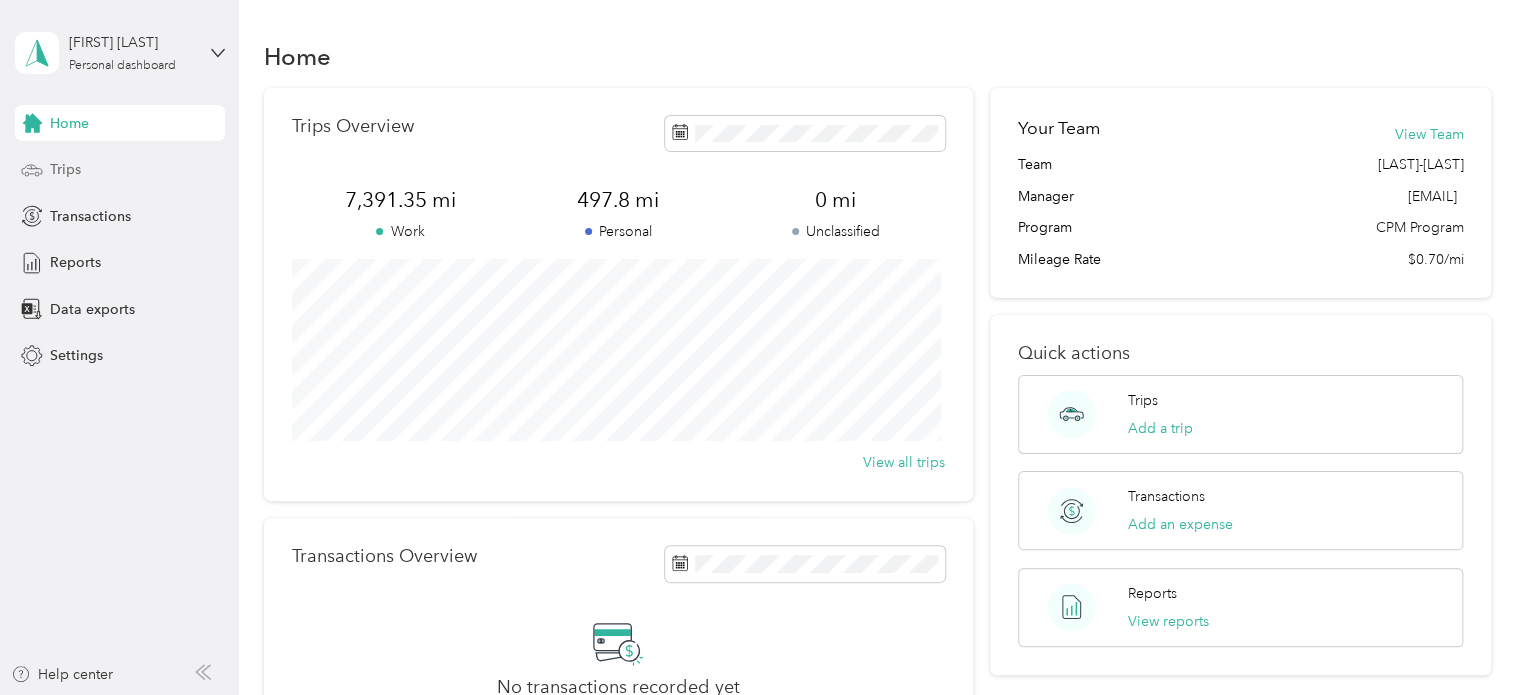 click on "Trips" at bounding box center [120, 170] 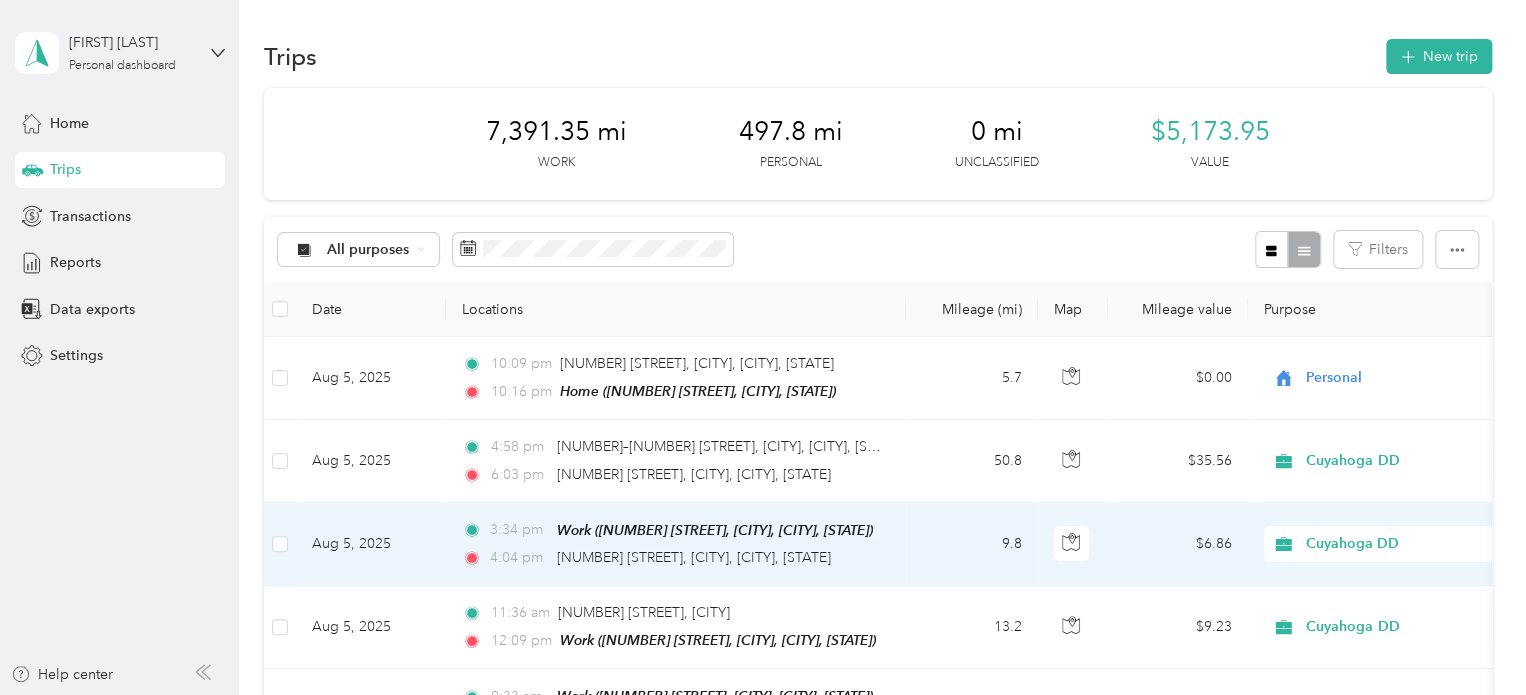 scroll, scrollTop: 86, scrollLeft: 0, axis: vertical 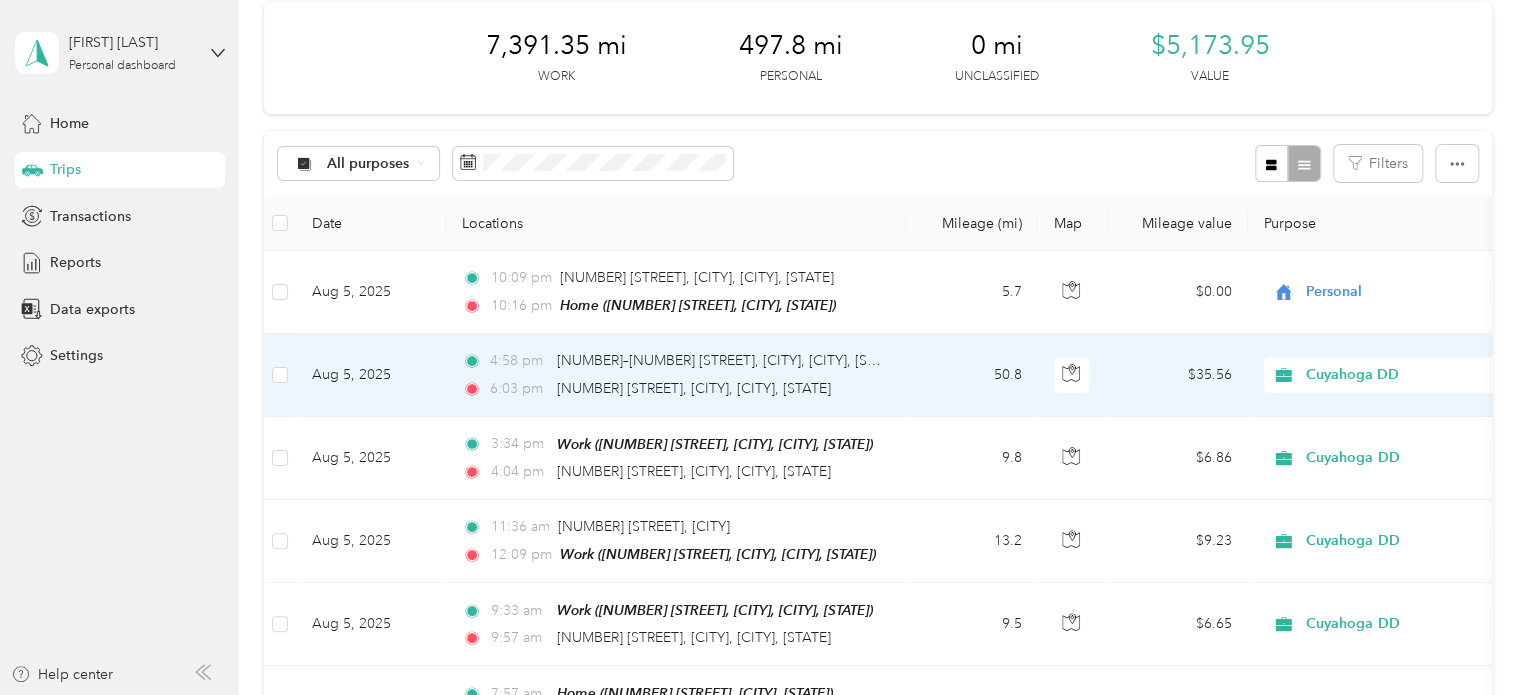 click on "[TIME] [NUMBER]–[NUMBER] [STREET], [CITY], [CITY], [STATE] [TIME] [NUMBER] [STREET], [CITY], [CITY], [STATE]" at bounding box center [676, 375] 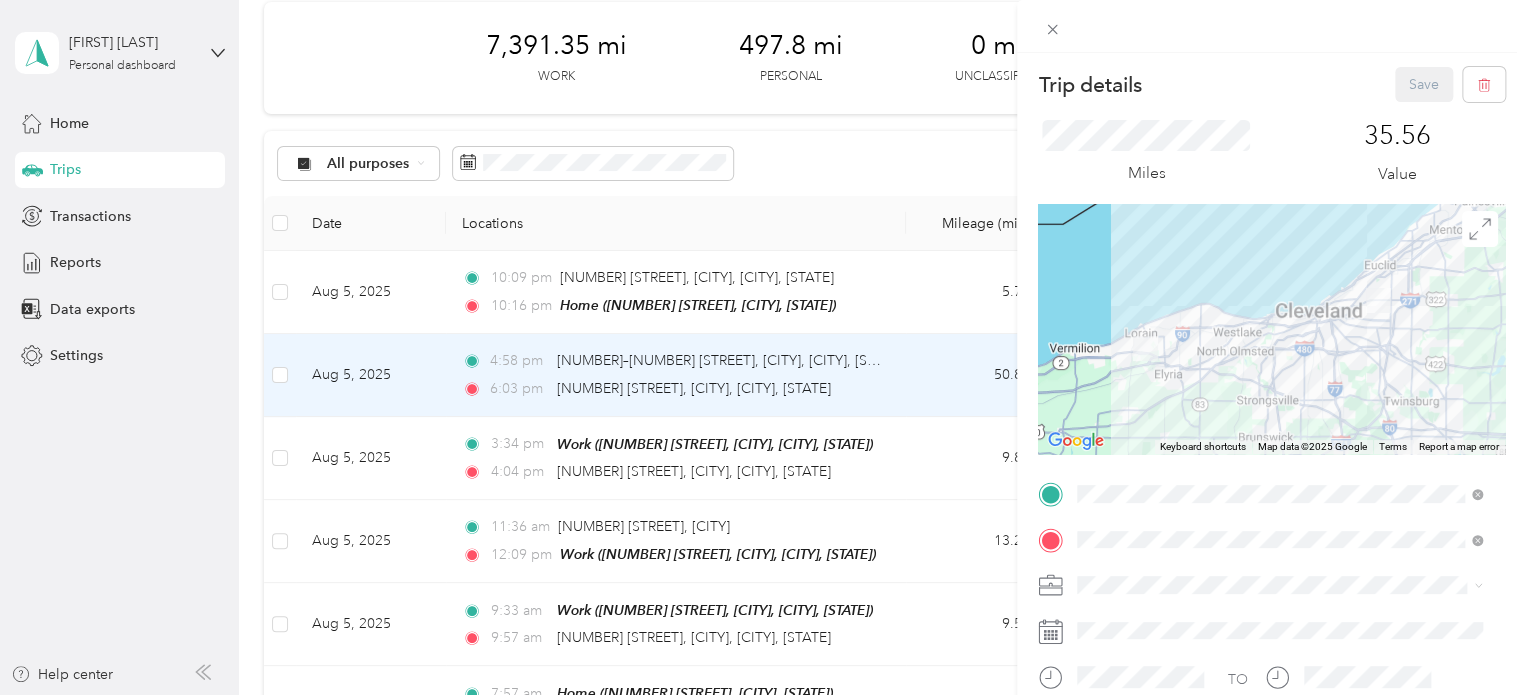 click on "Home [NUMBER] [STREET], [CITY], [POSTAL_CODE], [CITY], [STATE], [COUNTRY]" at bounding box center (1295, 325) 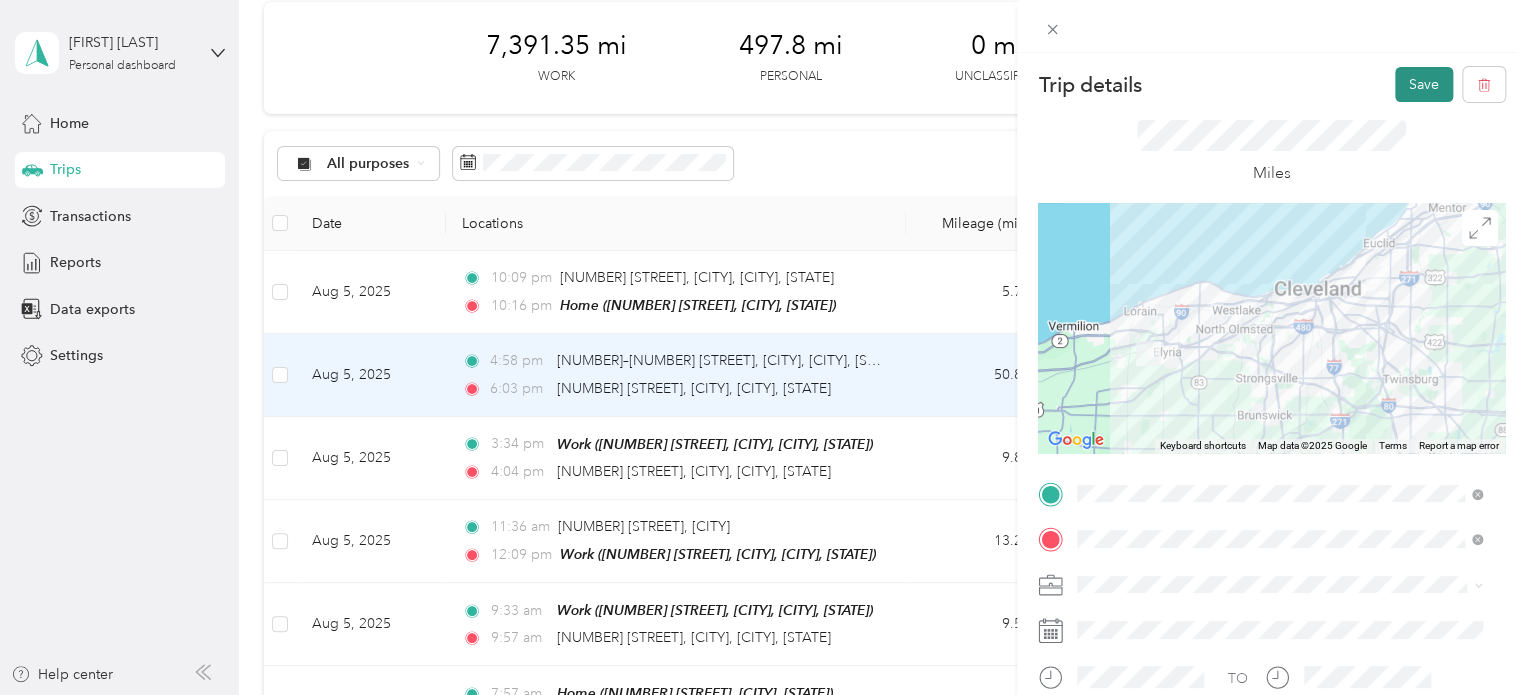 click on "Save" at bounding box center [1424, 84] 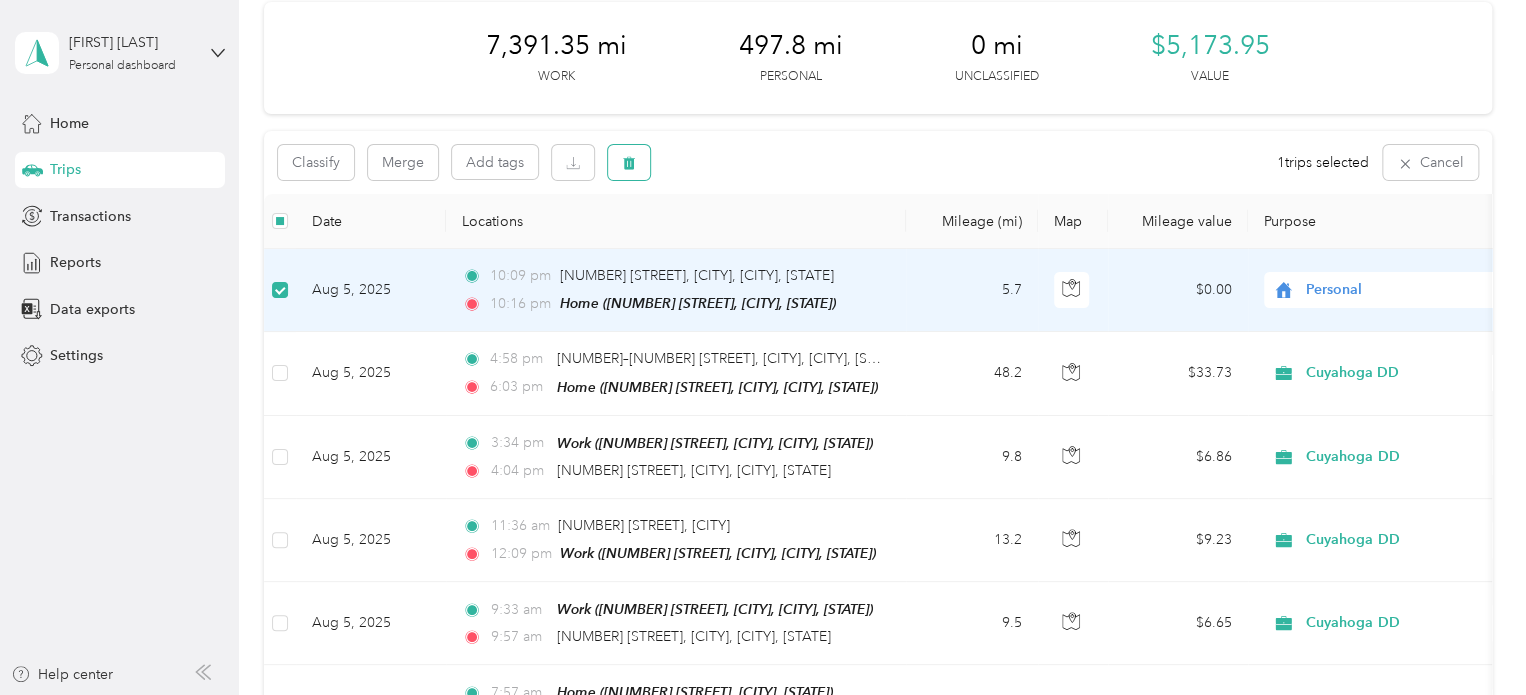 click 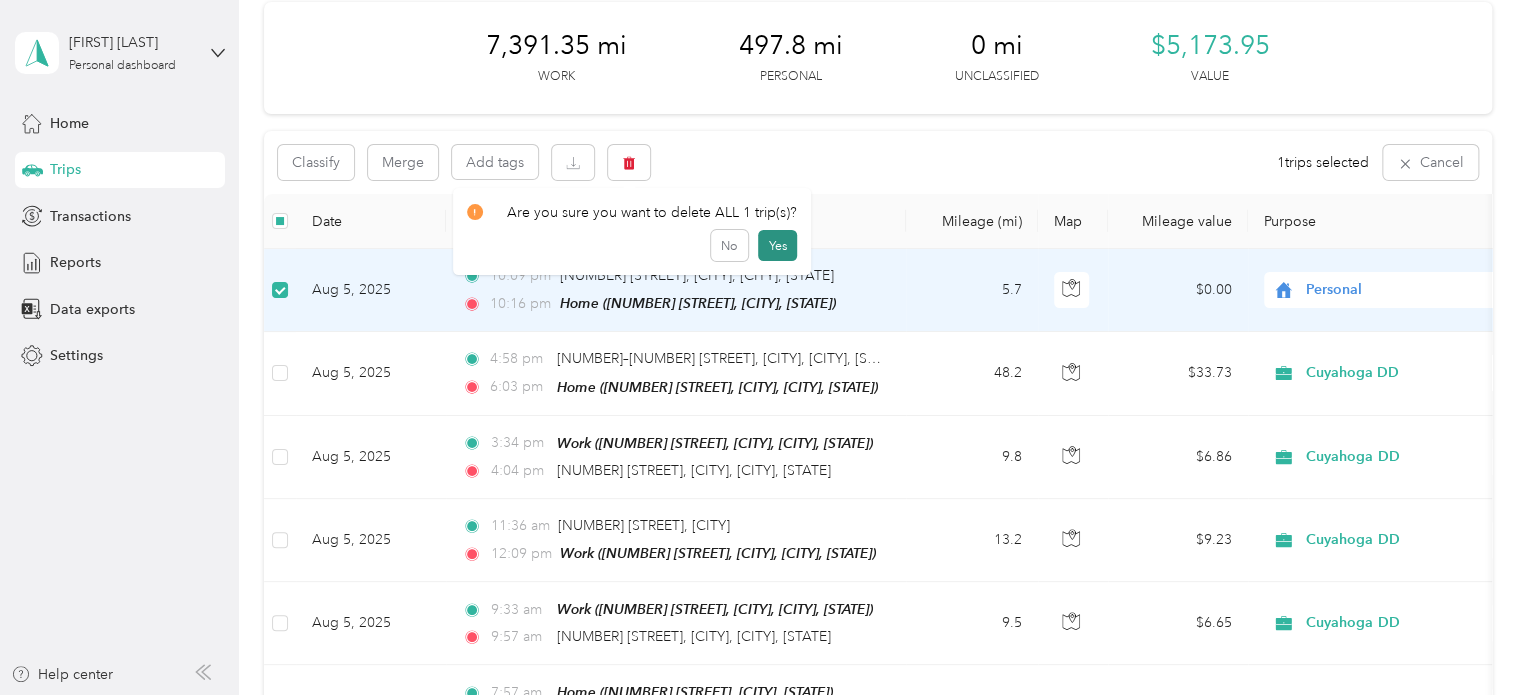 click on "Yes" at bounding box center [777, 246] 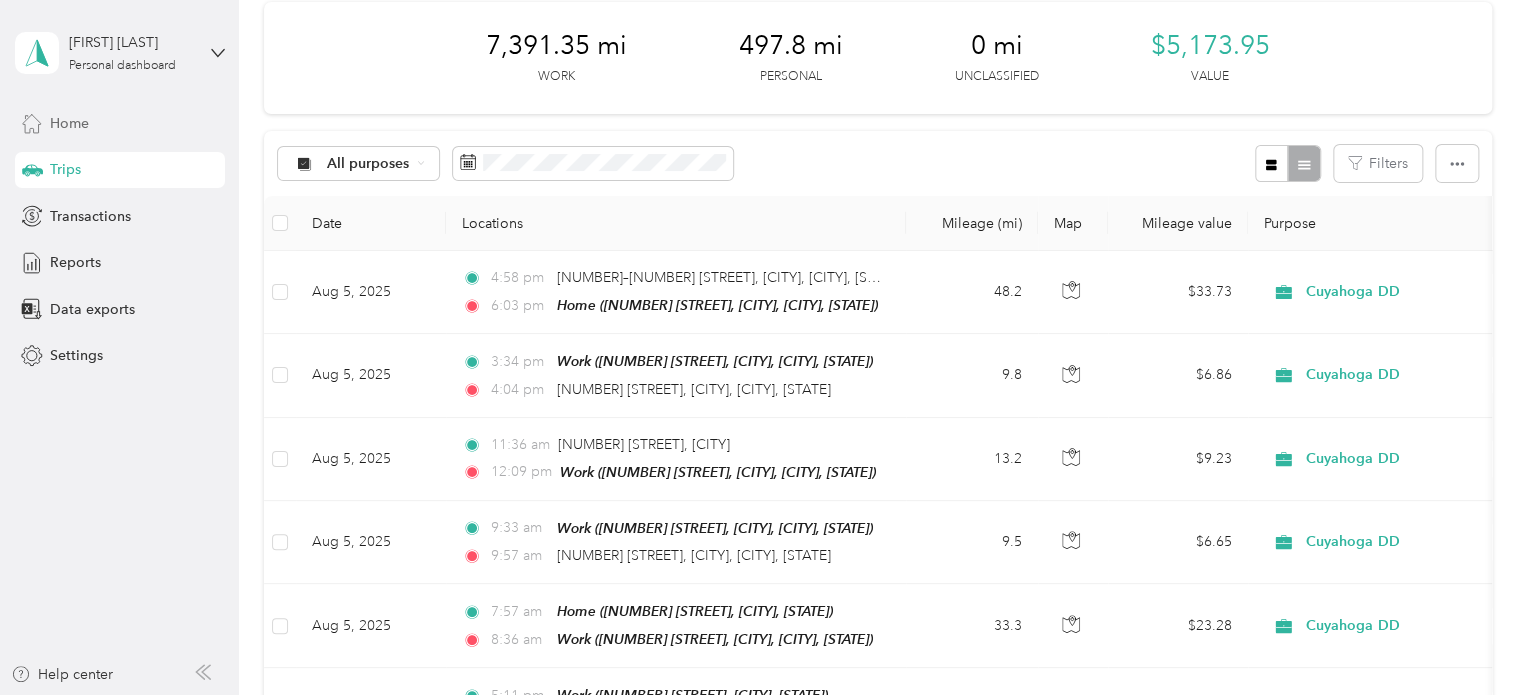 click on "Home" at bounding box center (120, 123) 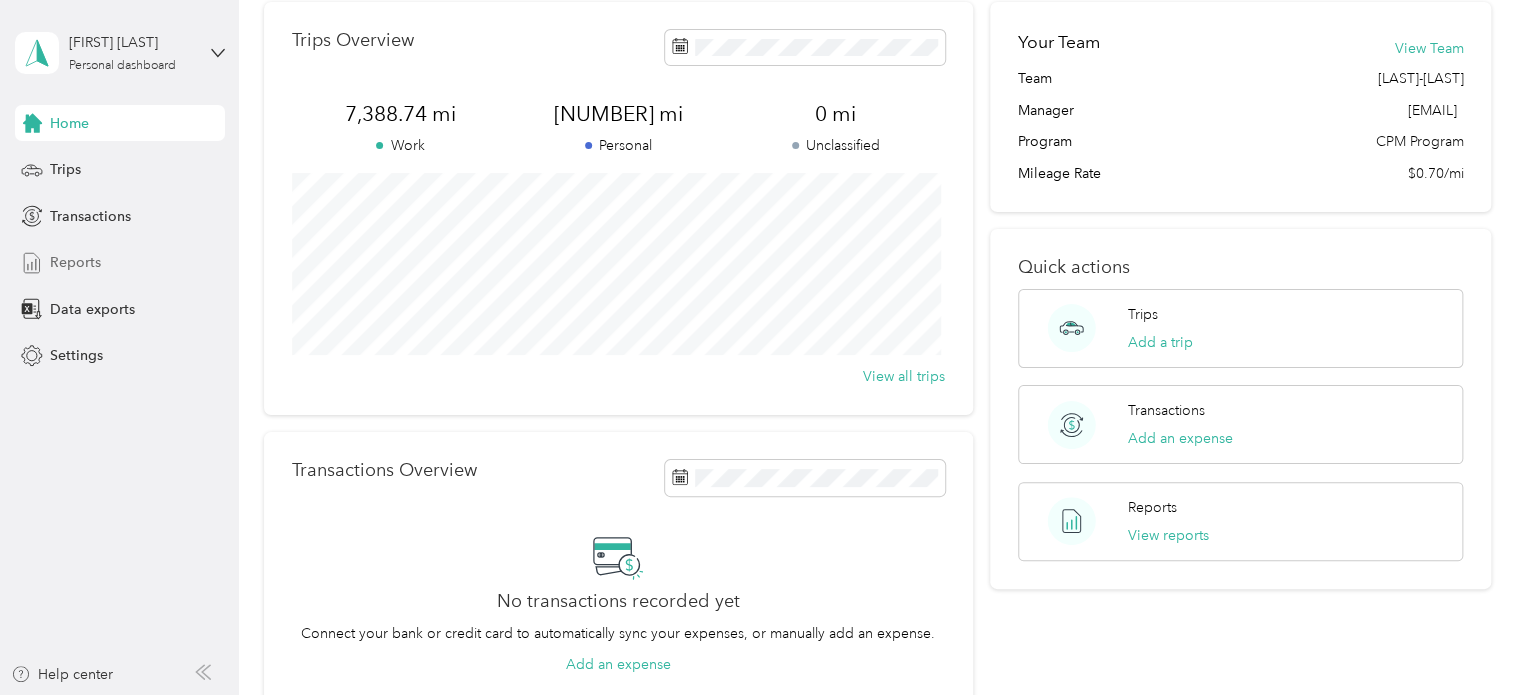 click on "Reports" at bounding box center [75, 262] 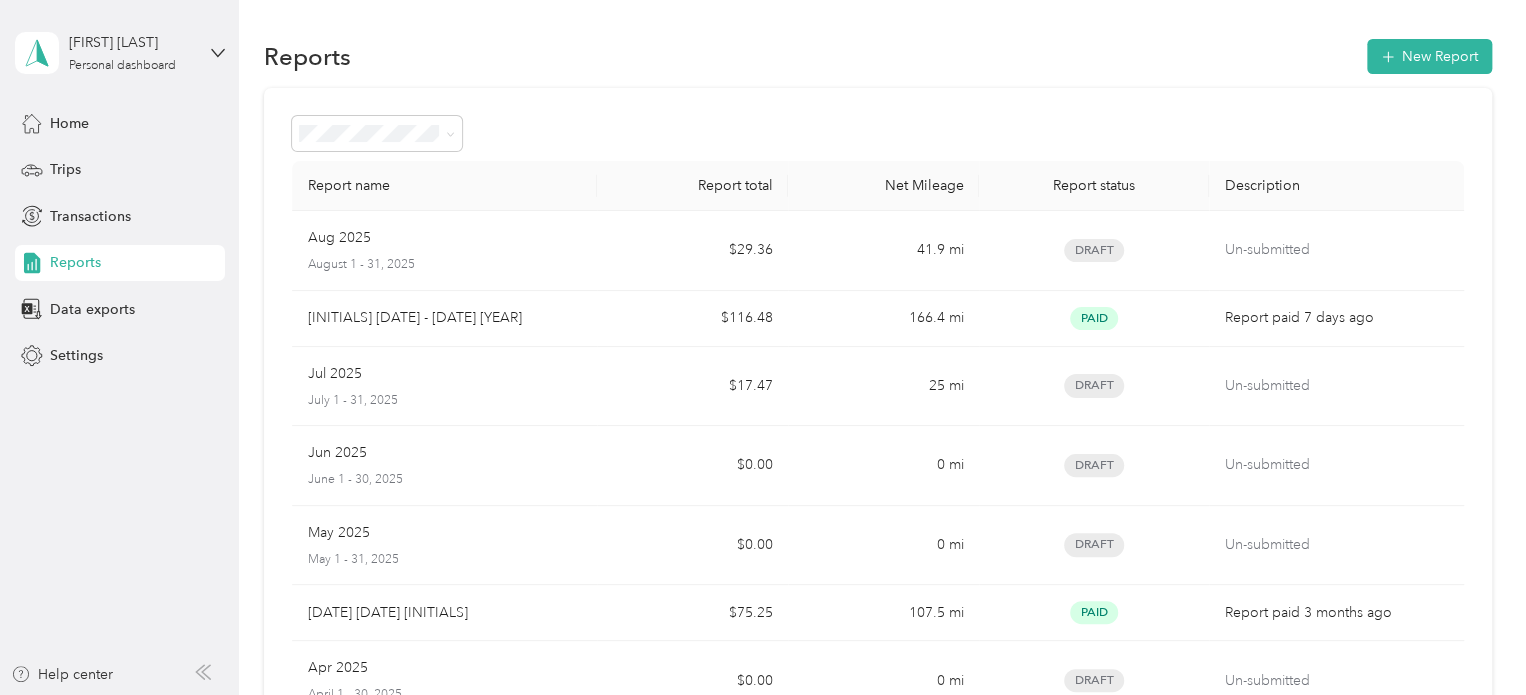 click on "[FIRST] [LAST] Personal dashboard Home Trips Transactions Reports Data exports Settings" at bounding box center (120, 187) 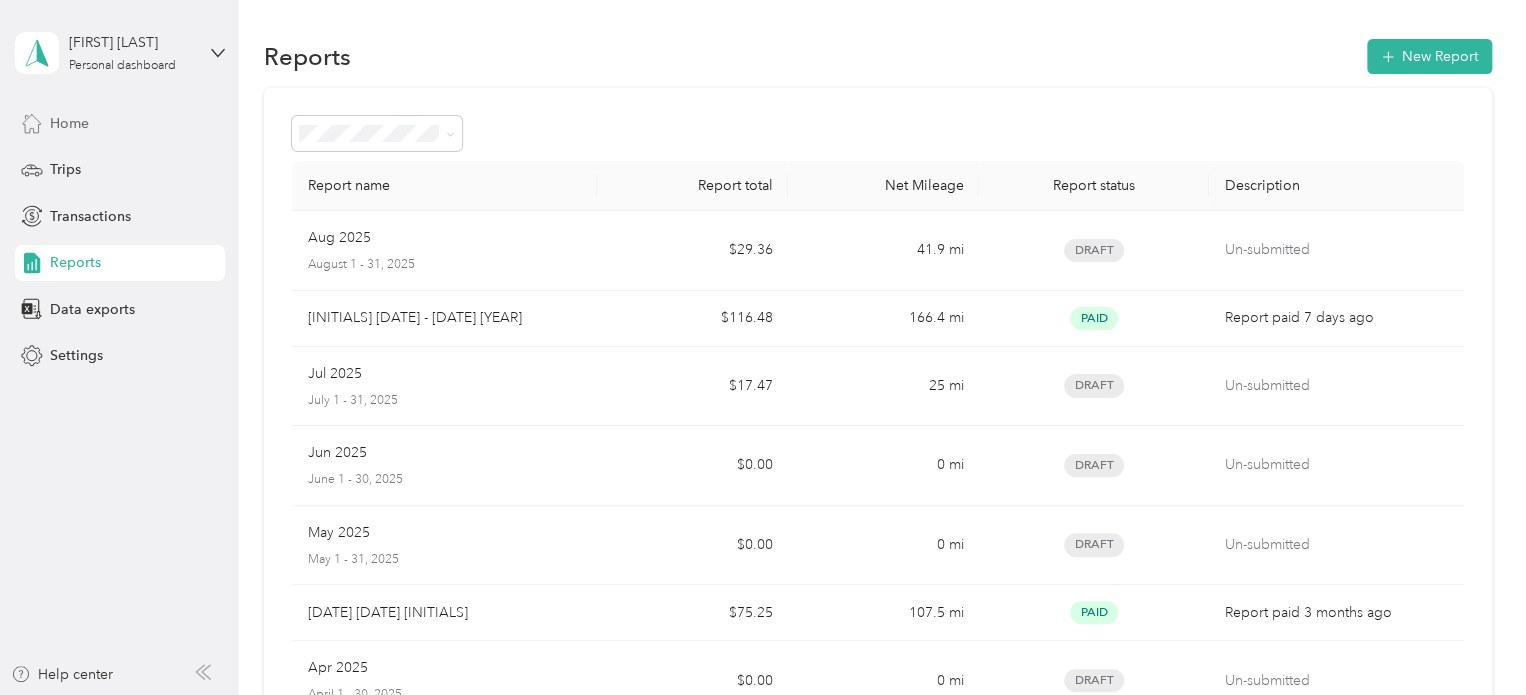 click on "Home" at bounding box center [120, 123] 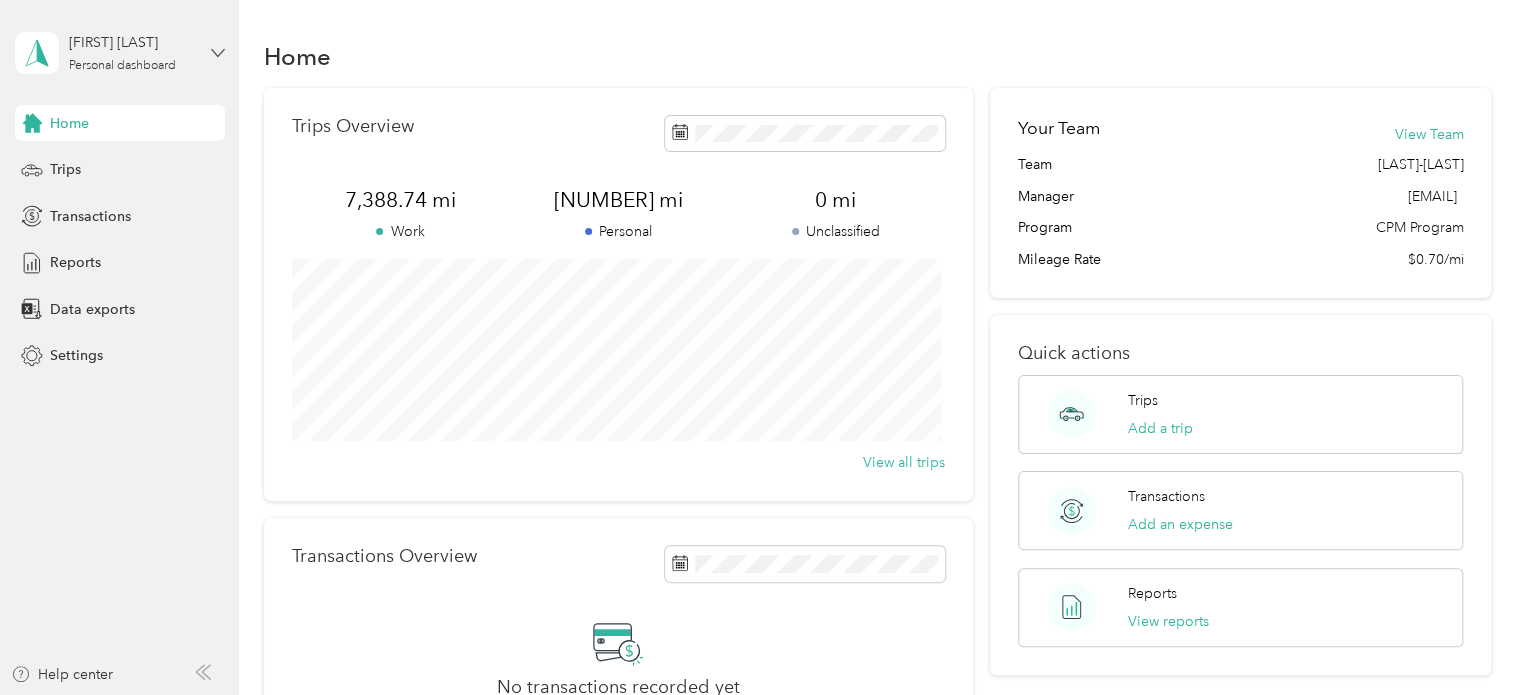click 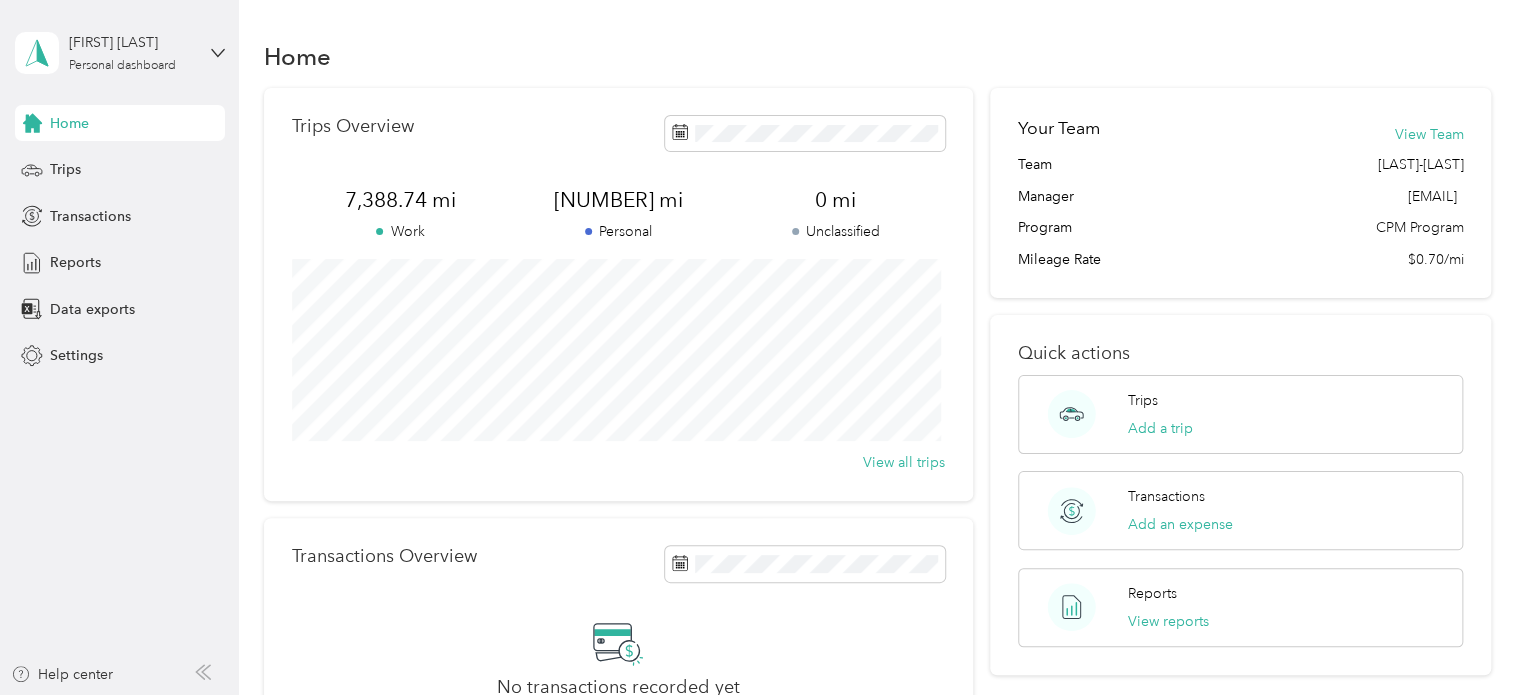 click on "Log out" at bounding box center (167, 160) 